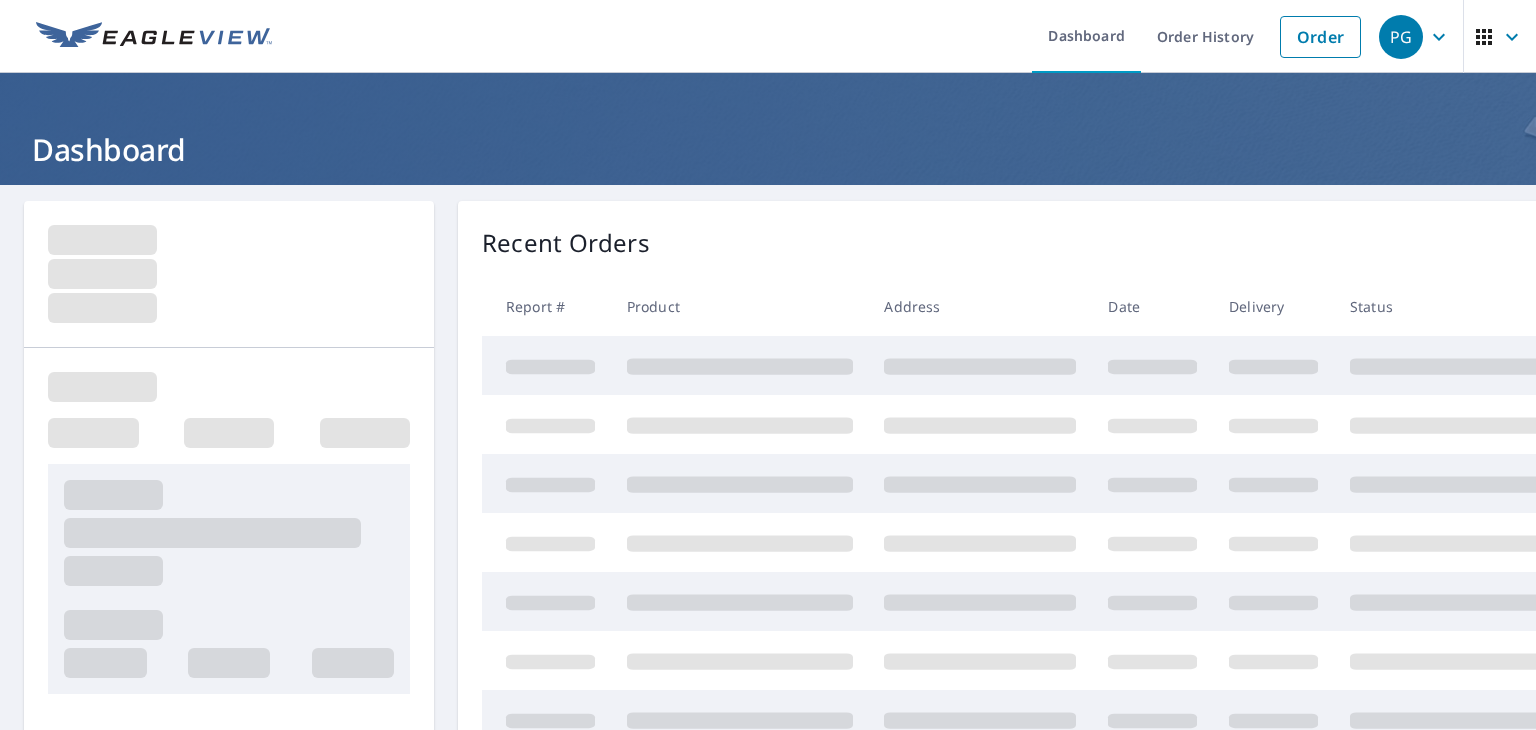 scroll, scrollTop: 0, scrollLeft: 0, axis: both 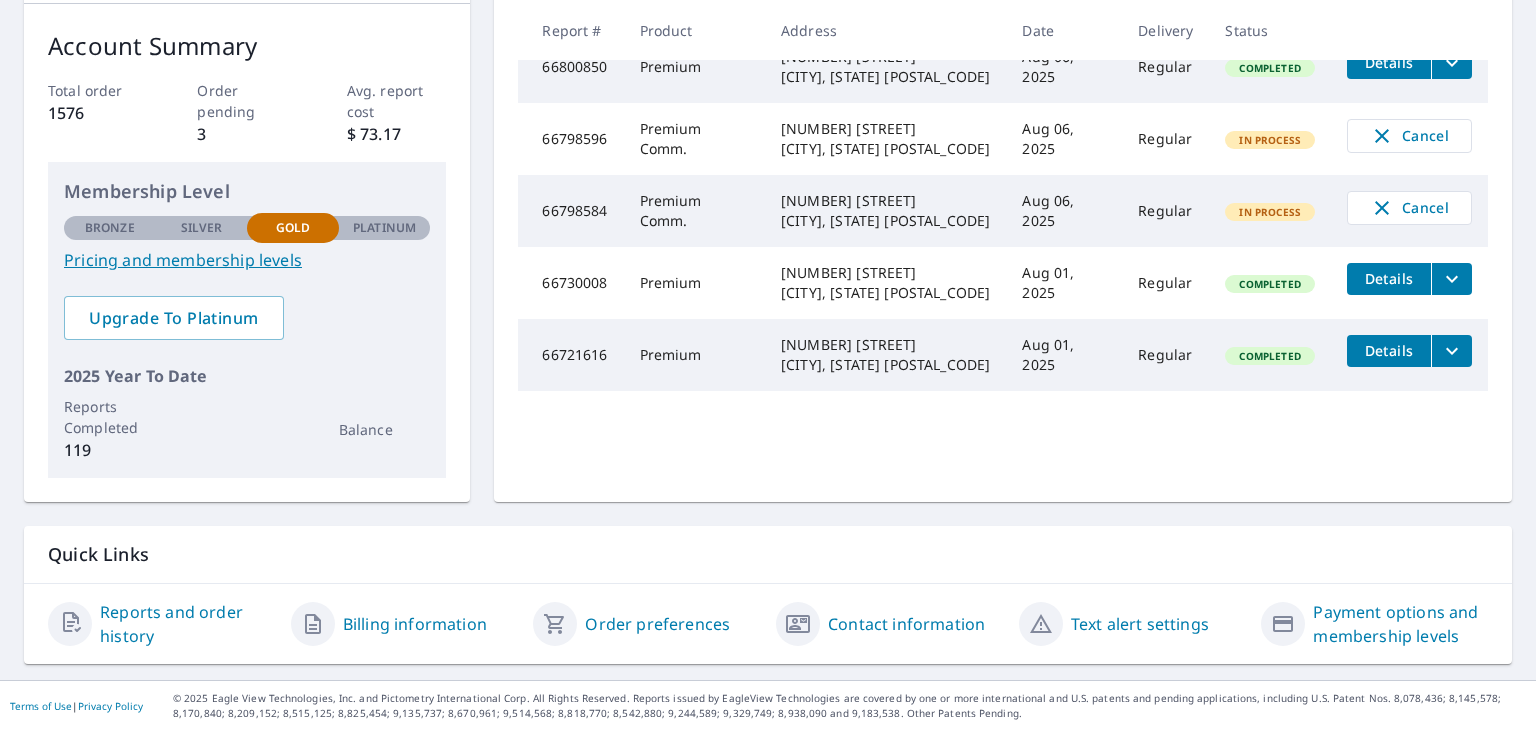 click on "Contact information" at bounding box center [906, 624] 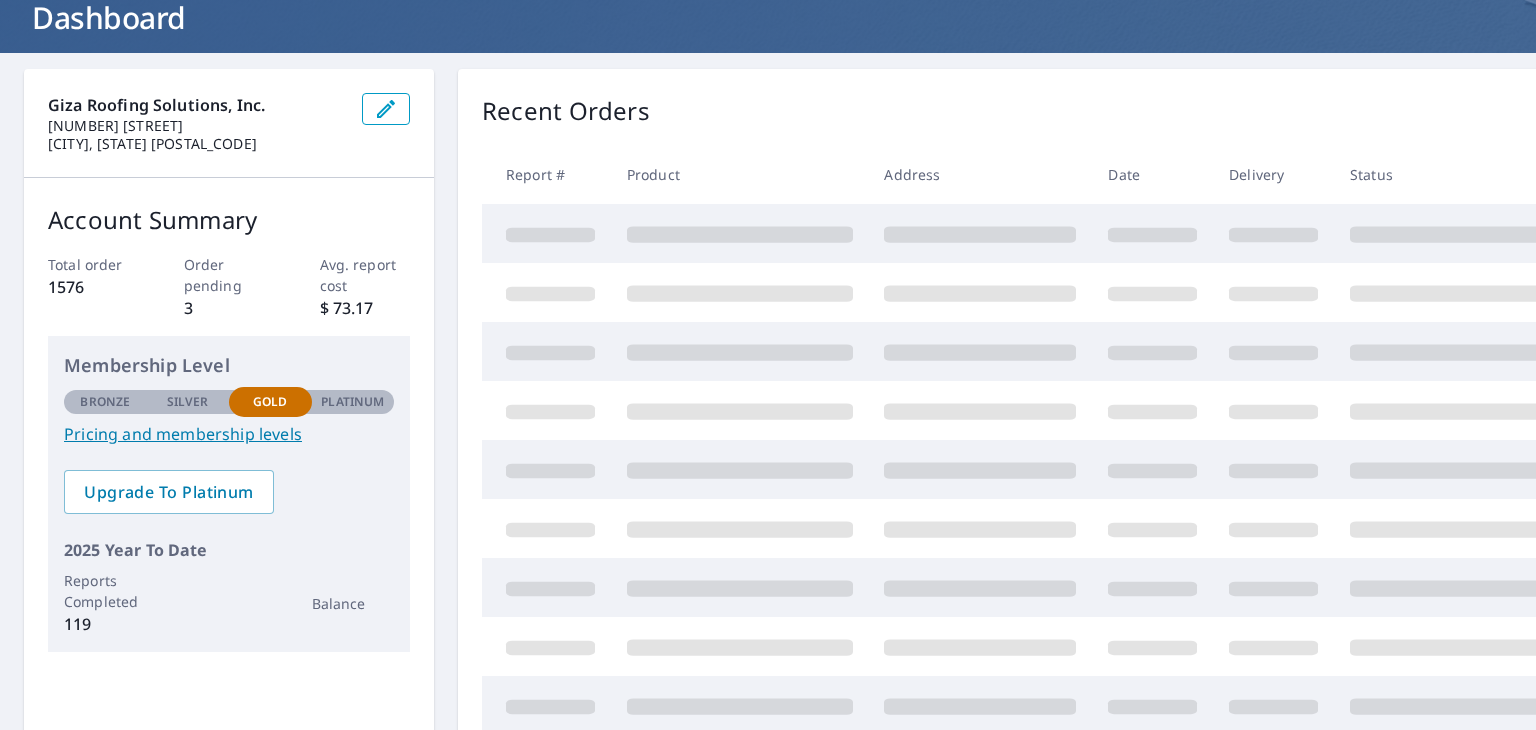 scroll, scrollTop: 0, scrollLeft: 0, axis: both 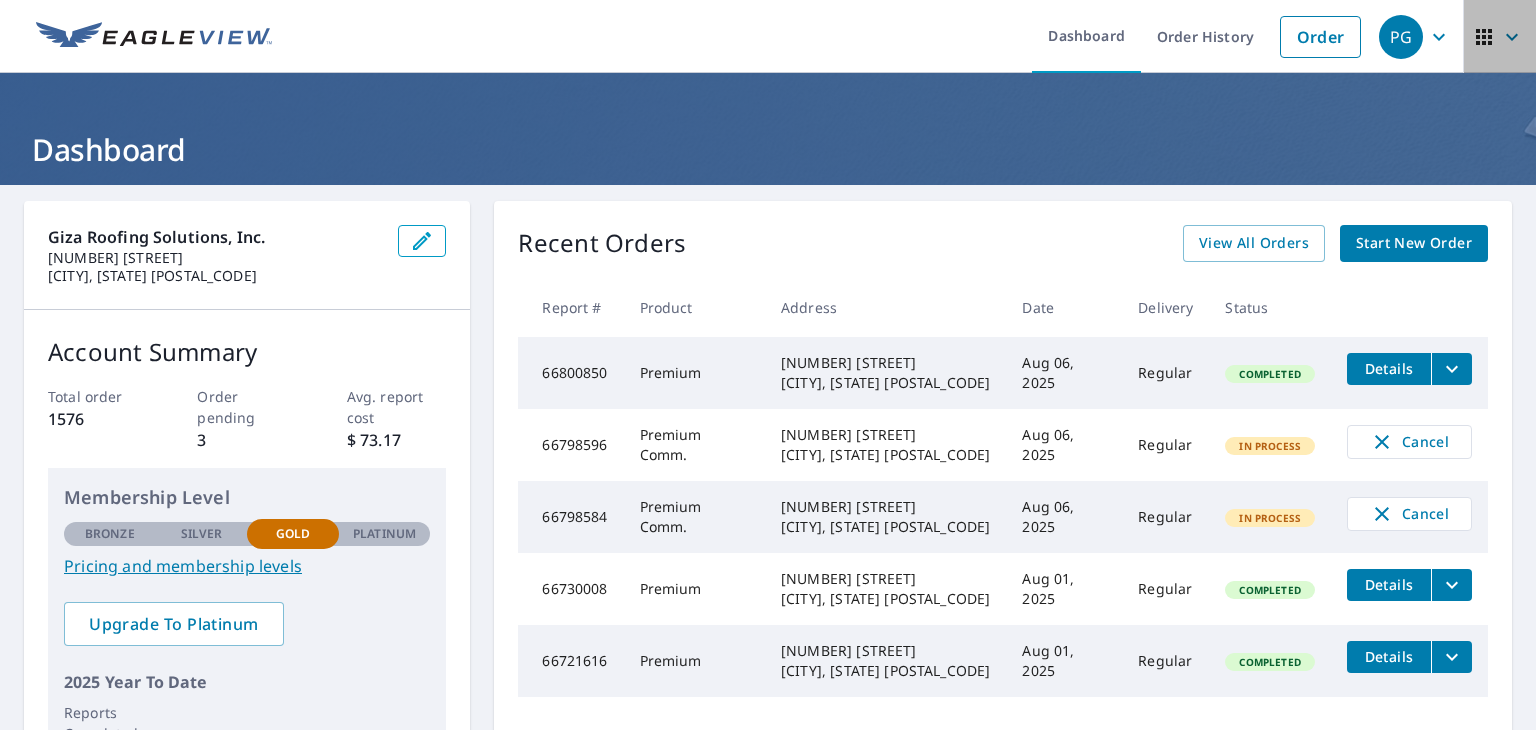 click 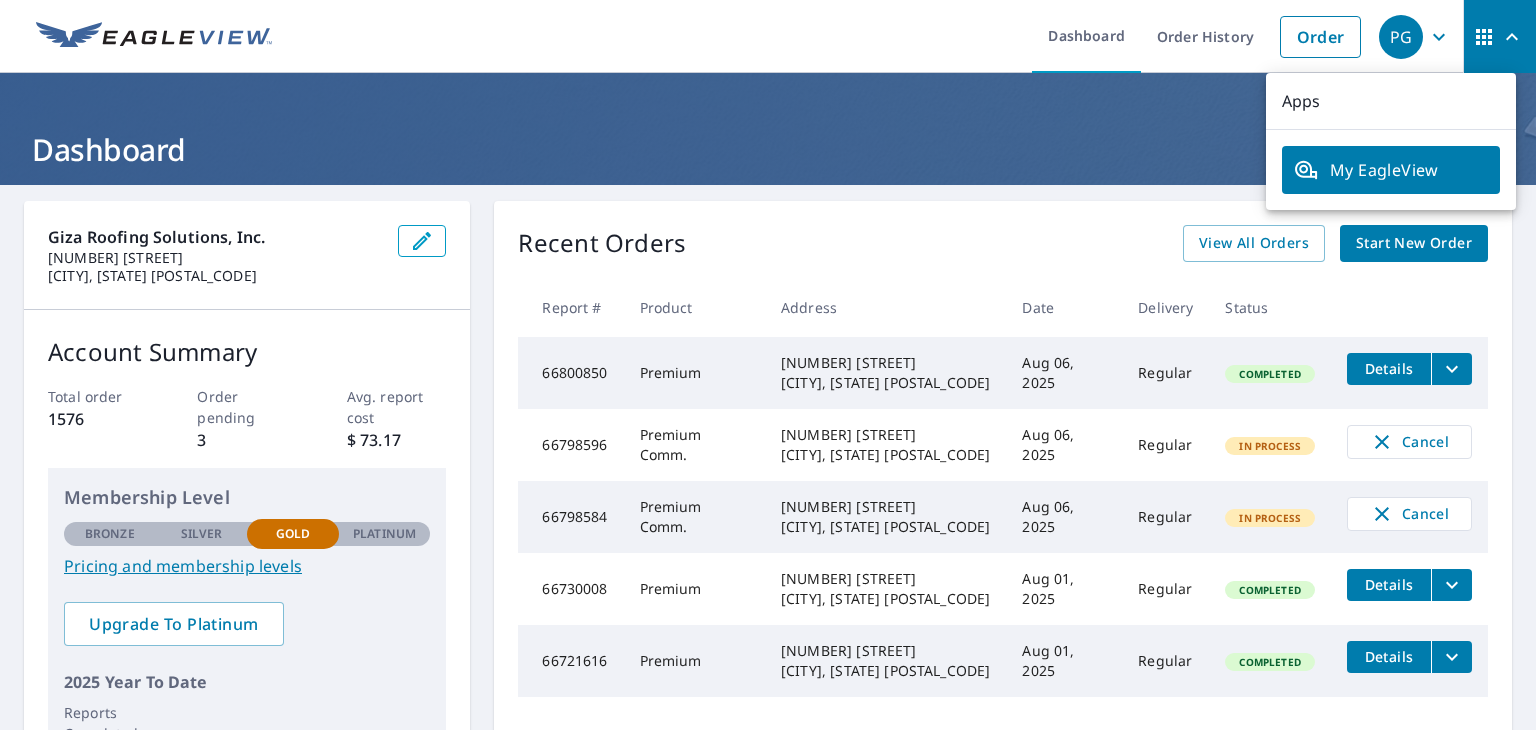 click 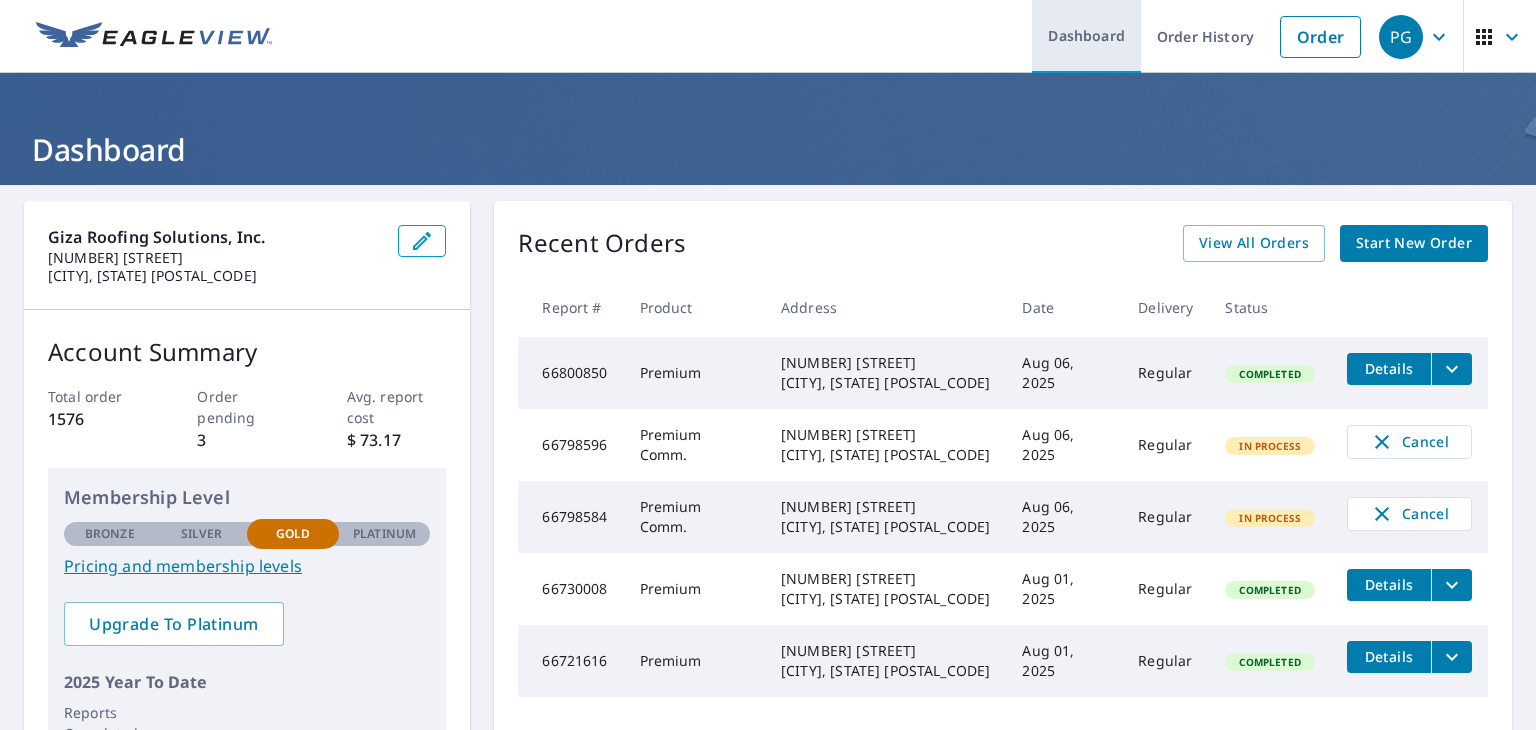 click on "Dashboard" at bounding box center [1086, 36] 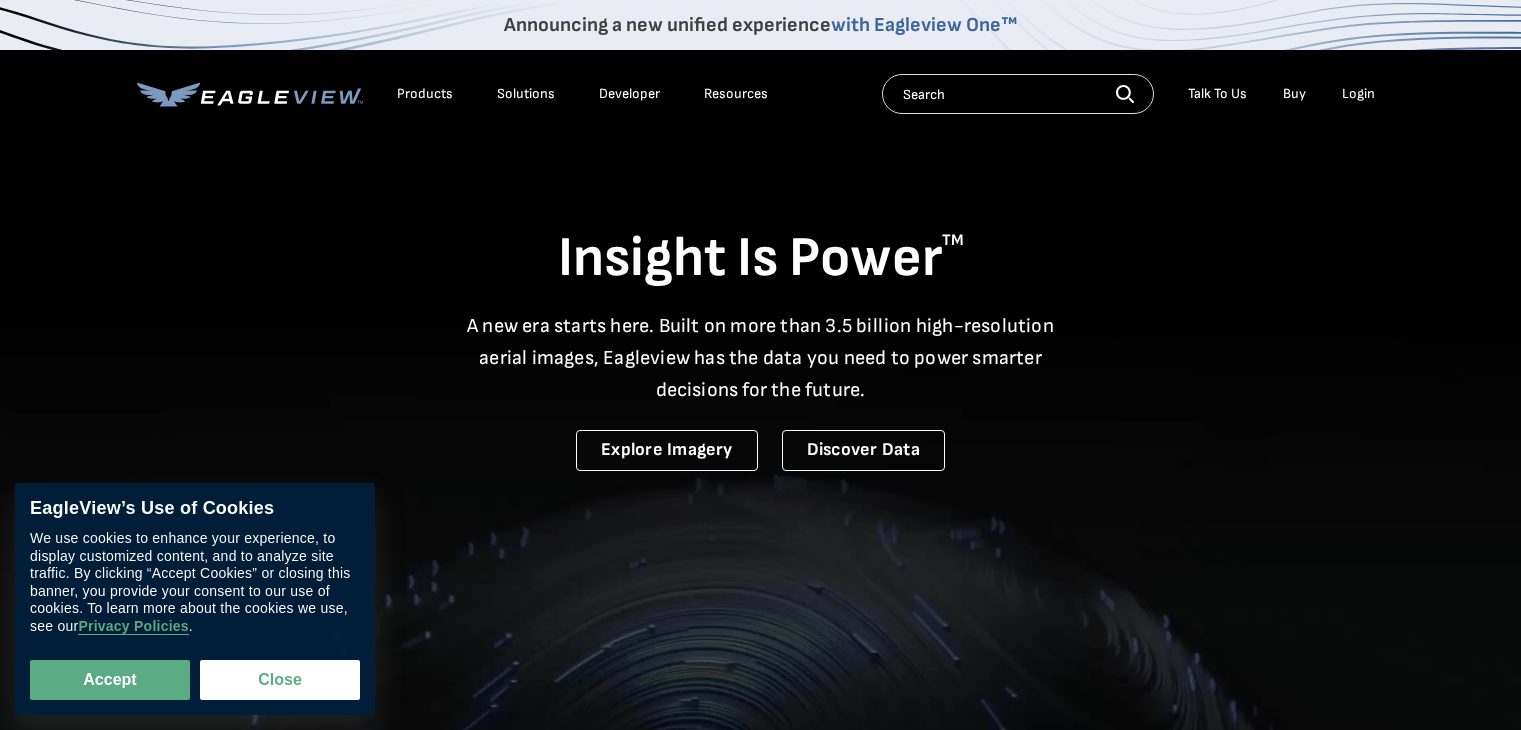 scroll, scrollTop: 0, scrollLeft: 0, axis: both 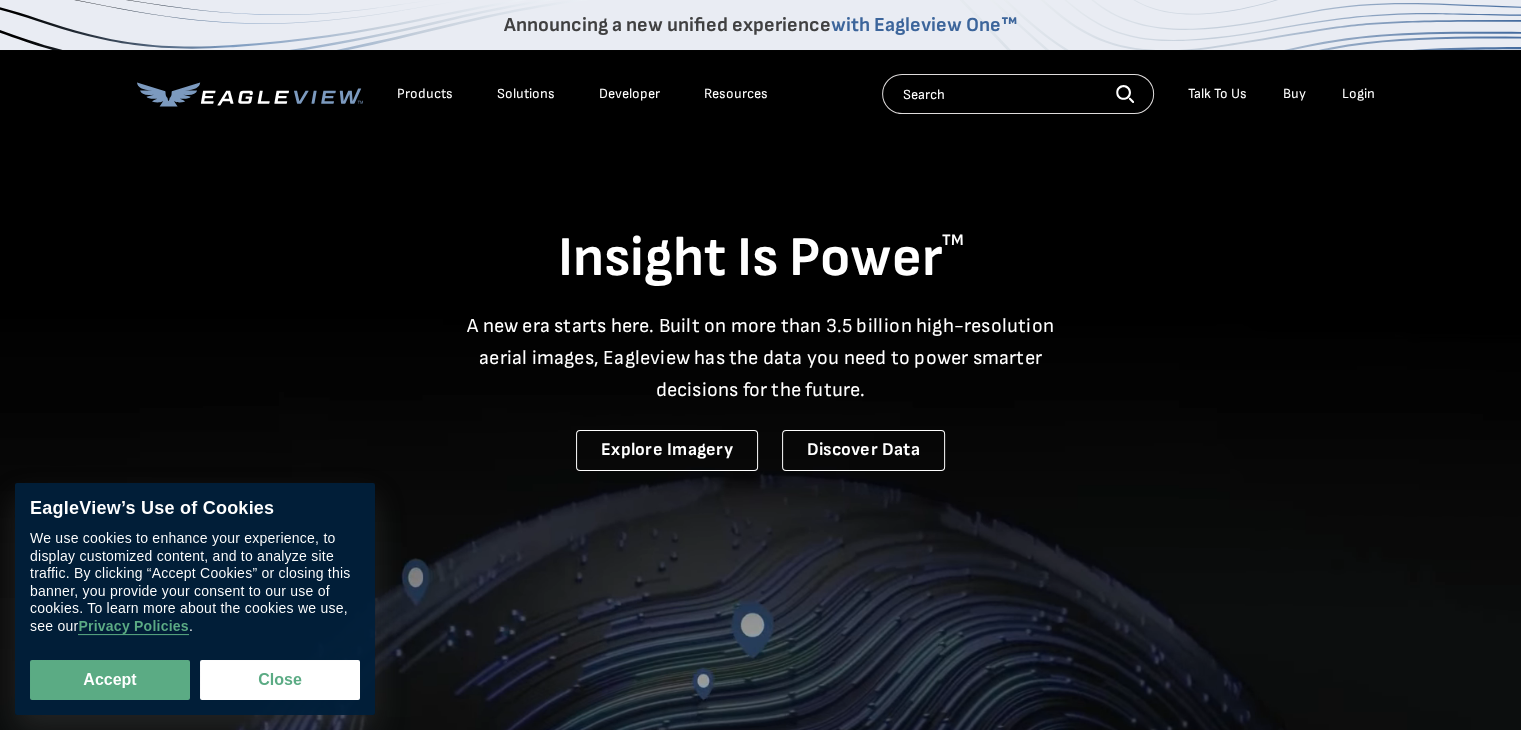 click on "Talk To Us" at bounding box center (1217, 94) 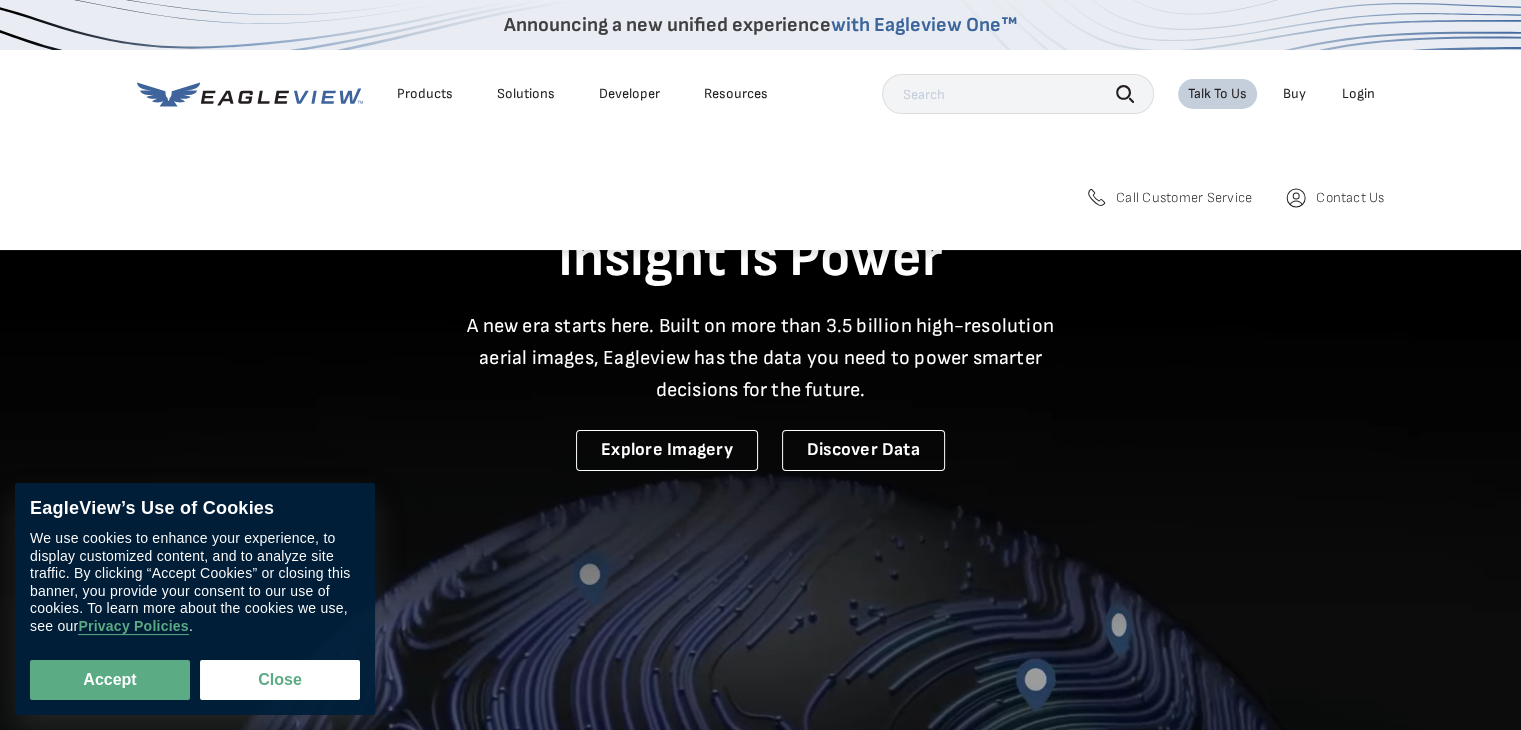 click on "Call Customer Service" at bounding box center (1184, 198) 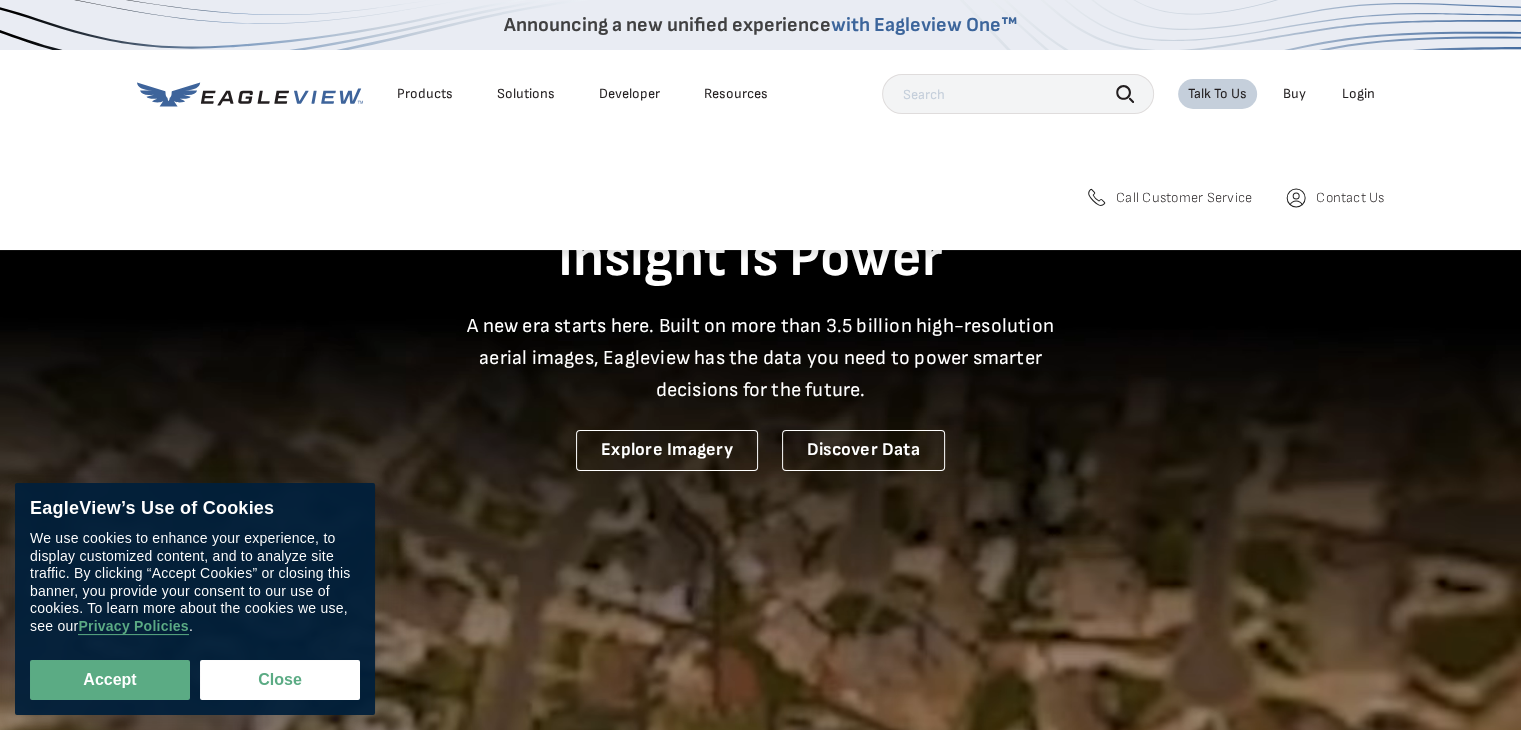 click on "Contact Us" at bounding box center [1350, 198] 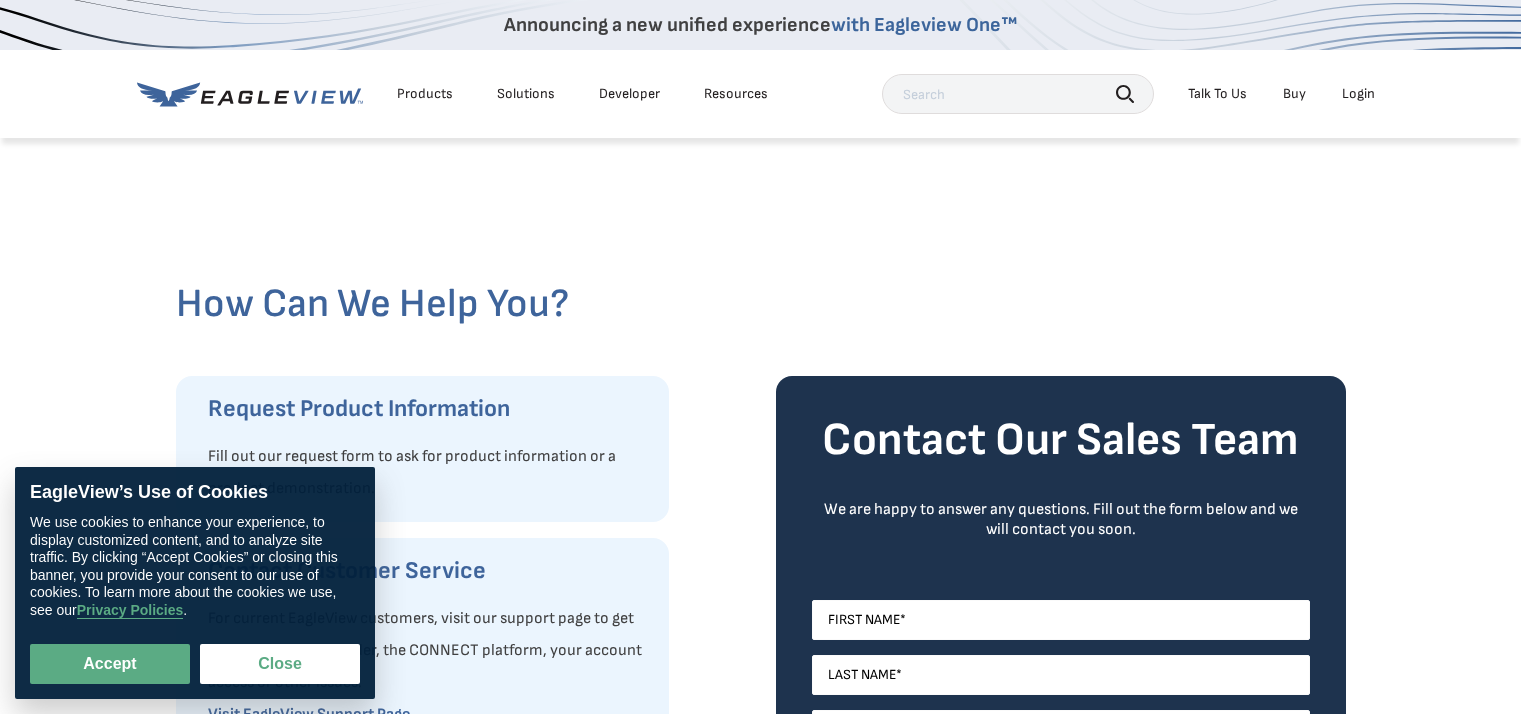 scroll, scrollTop: 0, scrollLeft: 0, axis: both 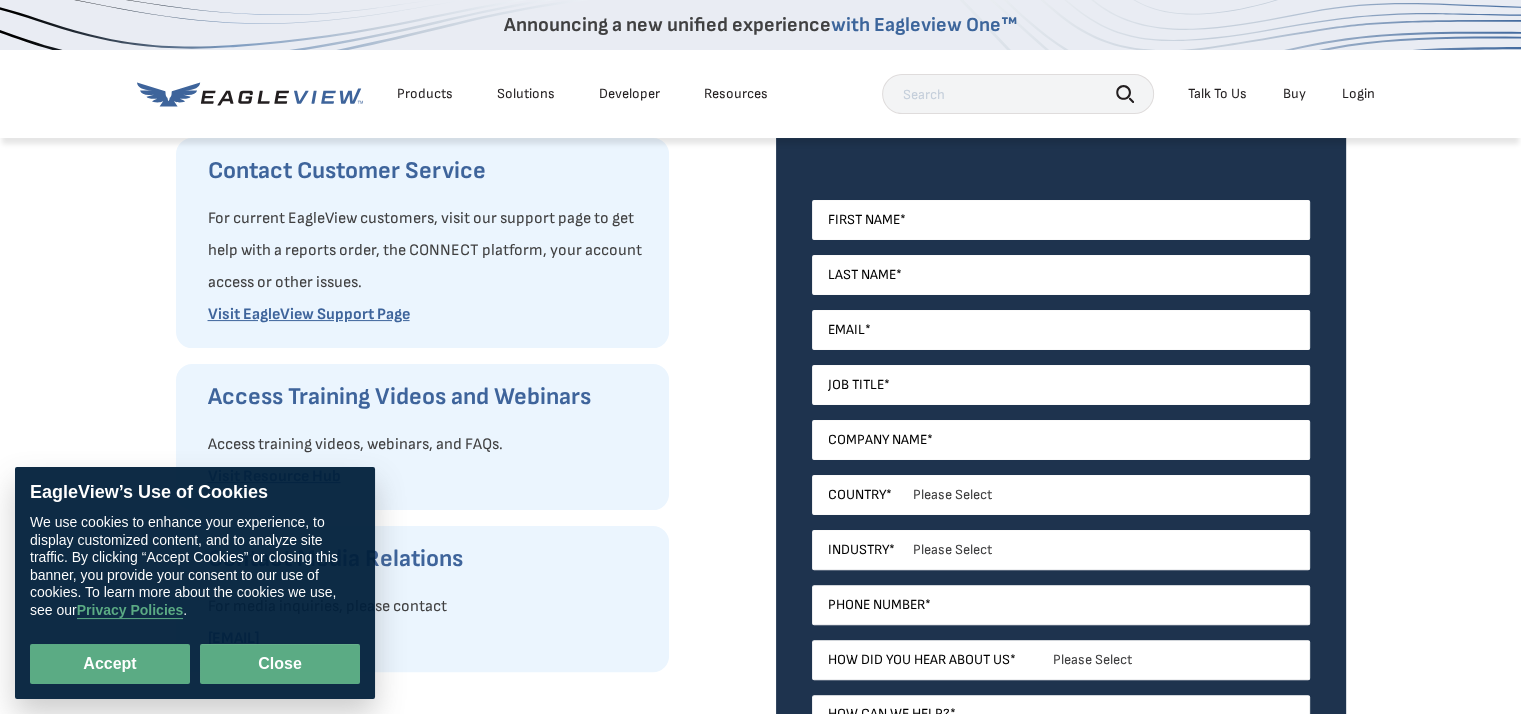 click on "Close" at bounding box center (280, 664) 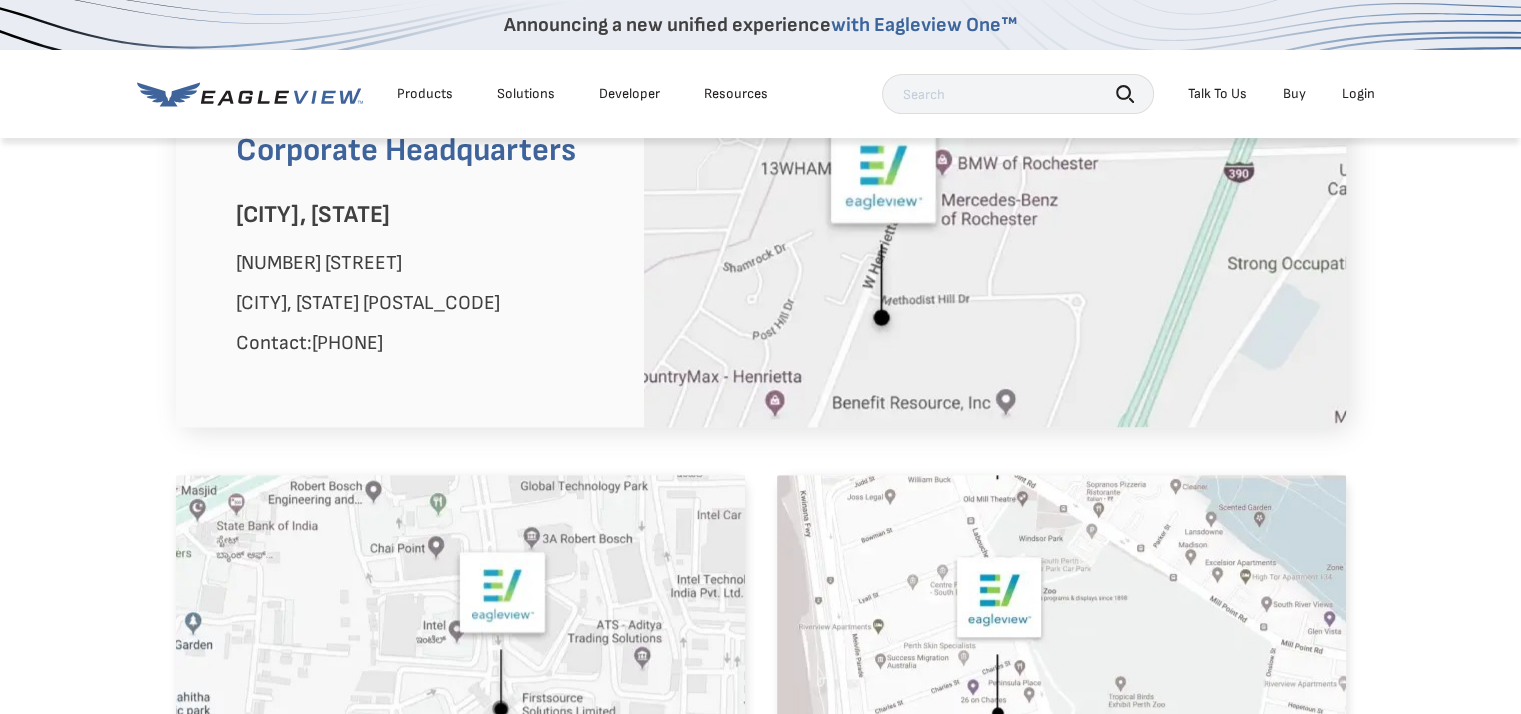 scroll, scrollTop: 1200, scrollLeft: 0, axis: vertical 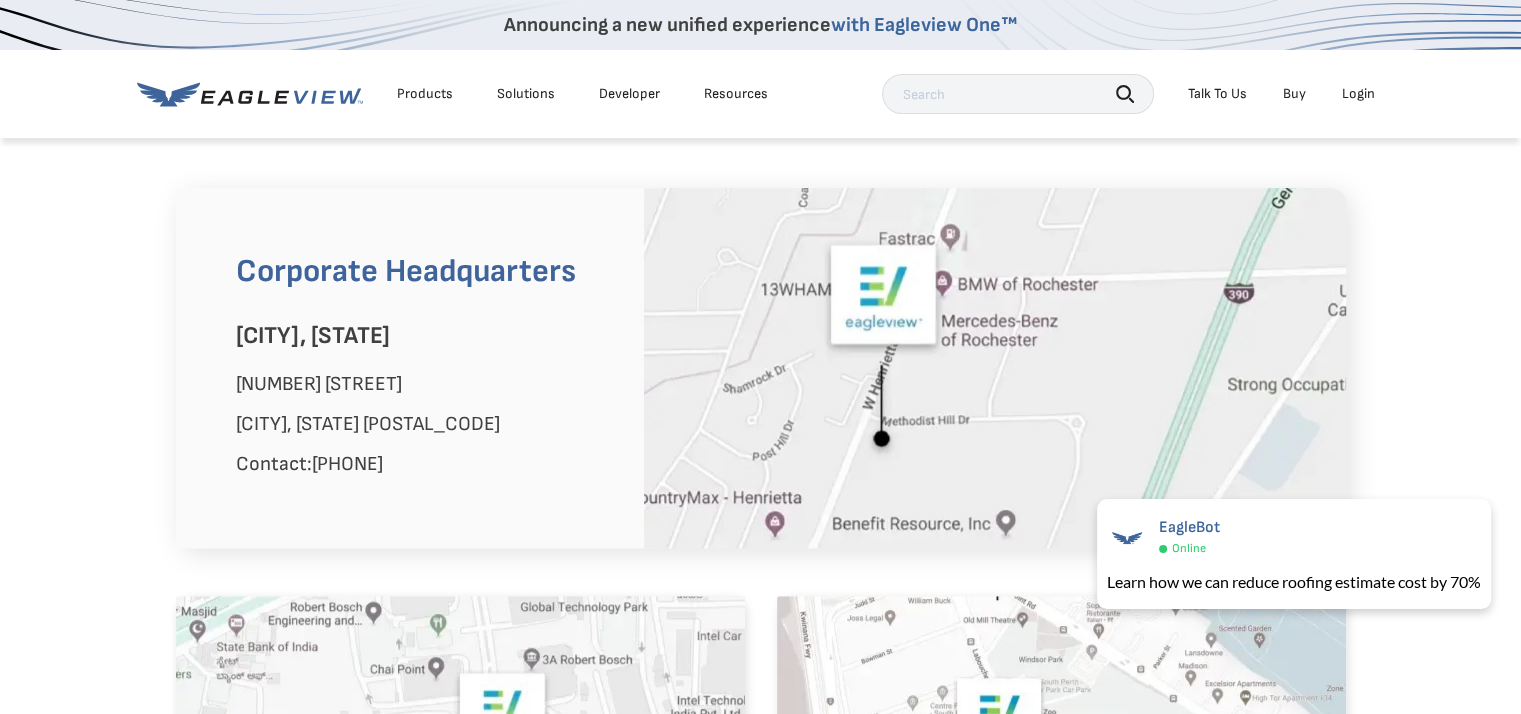click on "Login" at bounding box center [1358, 94] 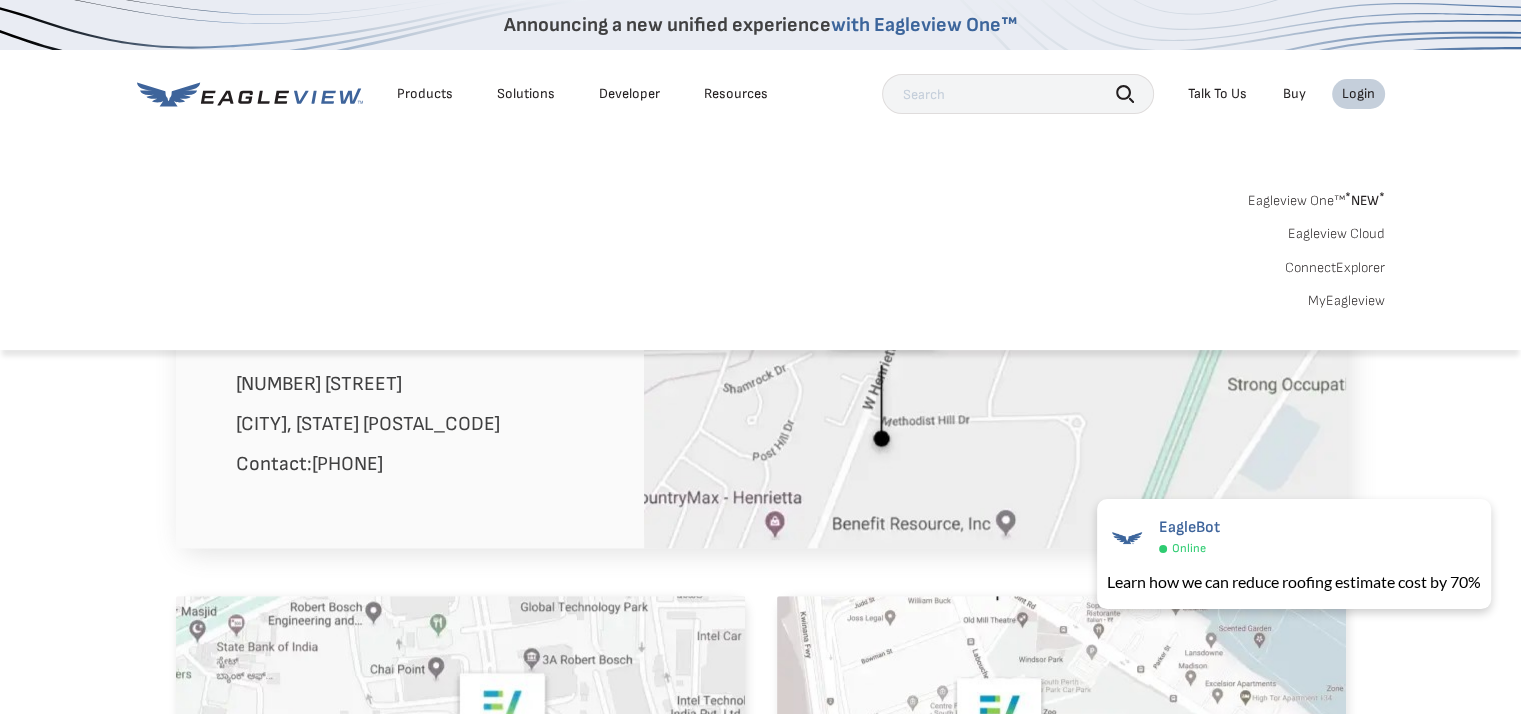 click on "*" at bounding box center (1348, 197) 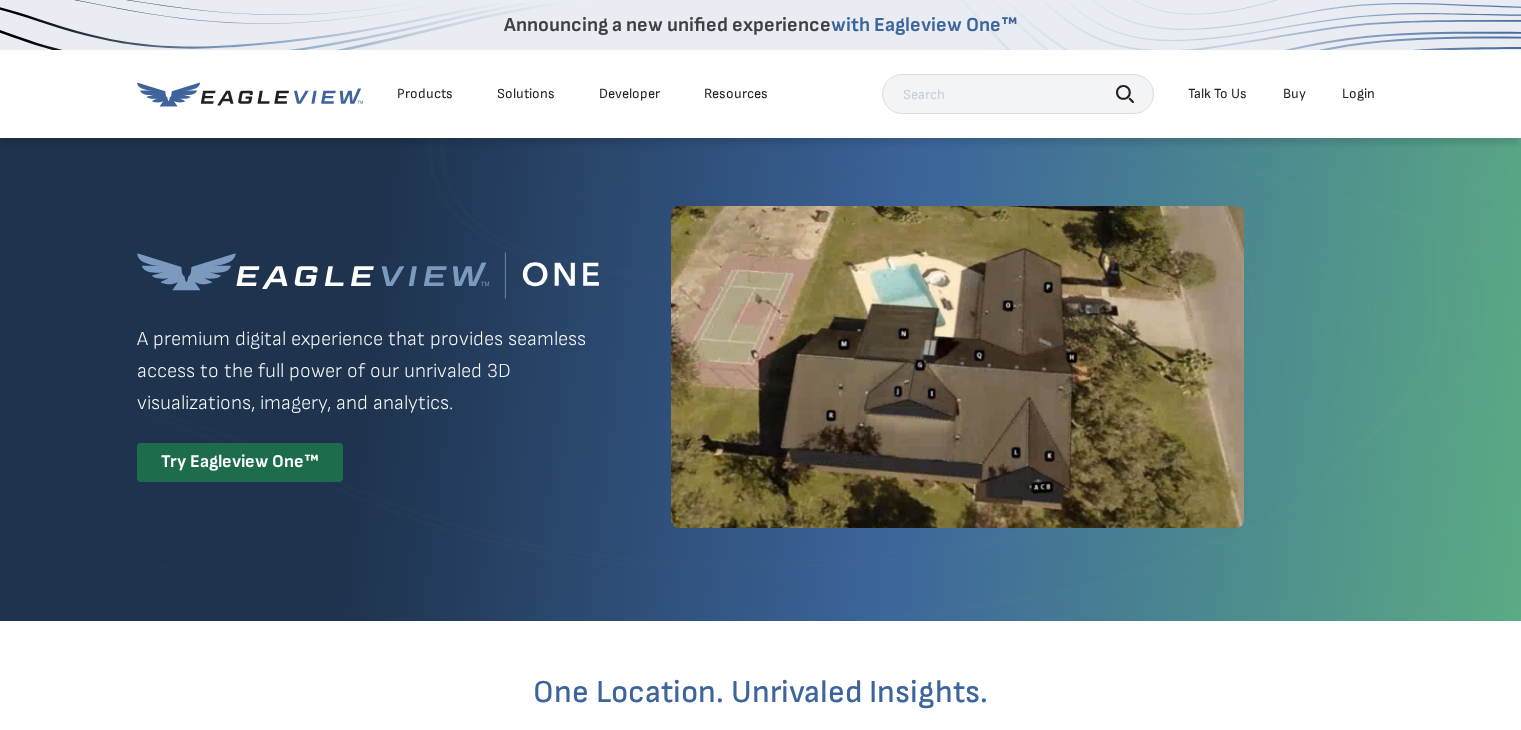 scroll, scrollTop: 0, scrollLeft: 0, axis: both 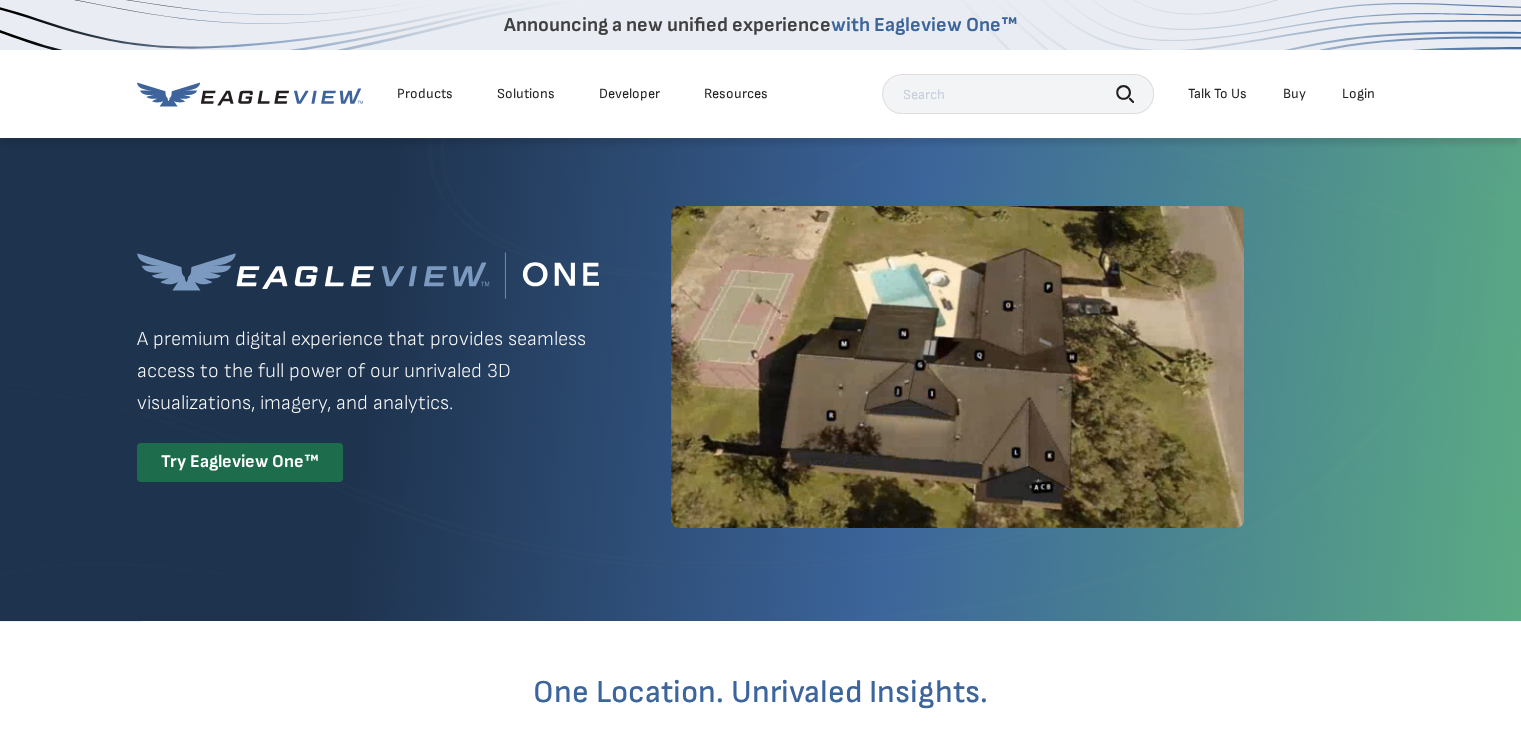 click on "Login" at bounding box center (1358, 94) 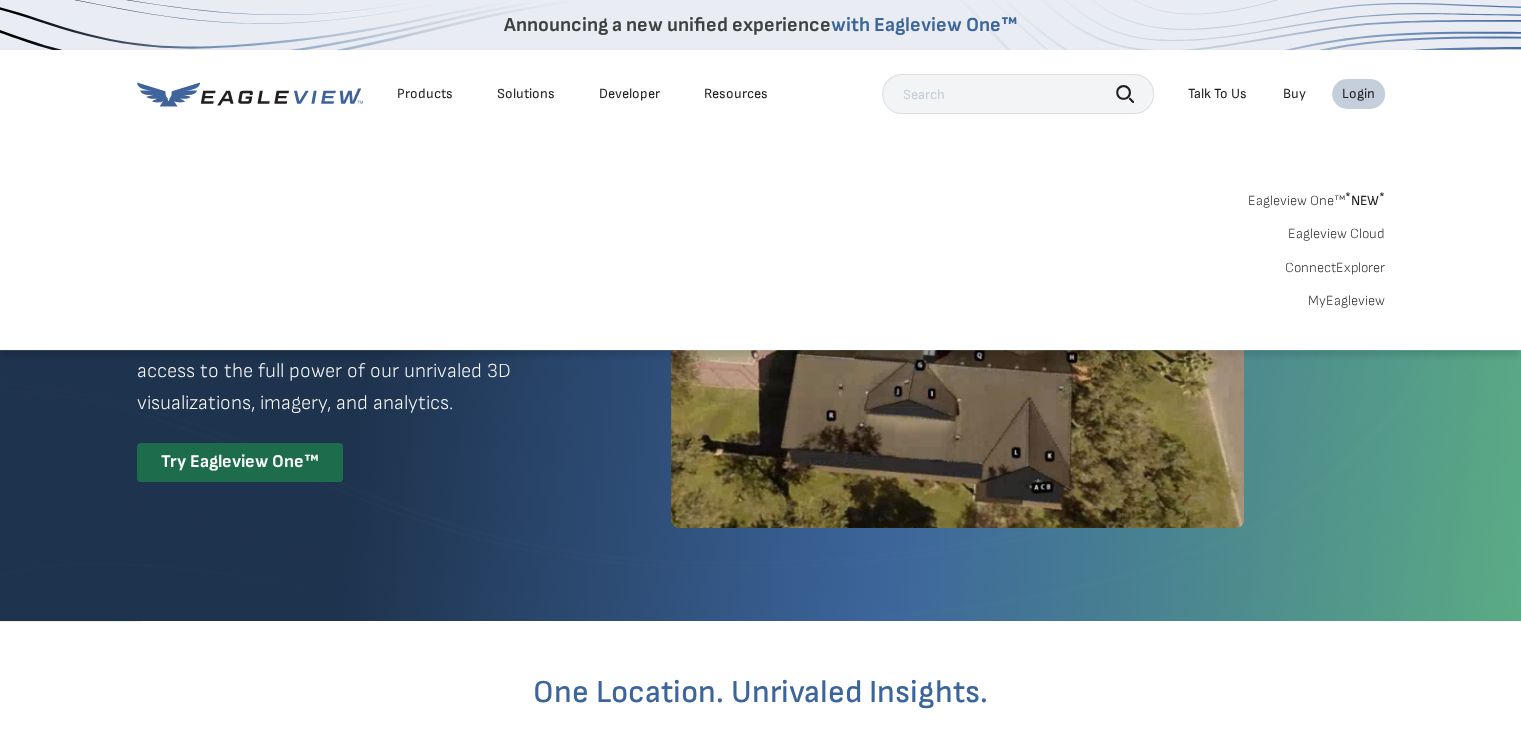 click on "Eagleview Cloud" at bounding box center [1336, 234] 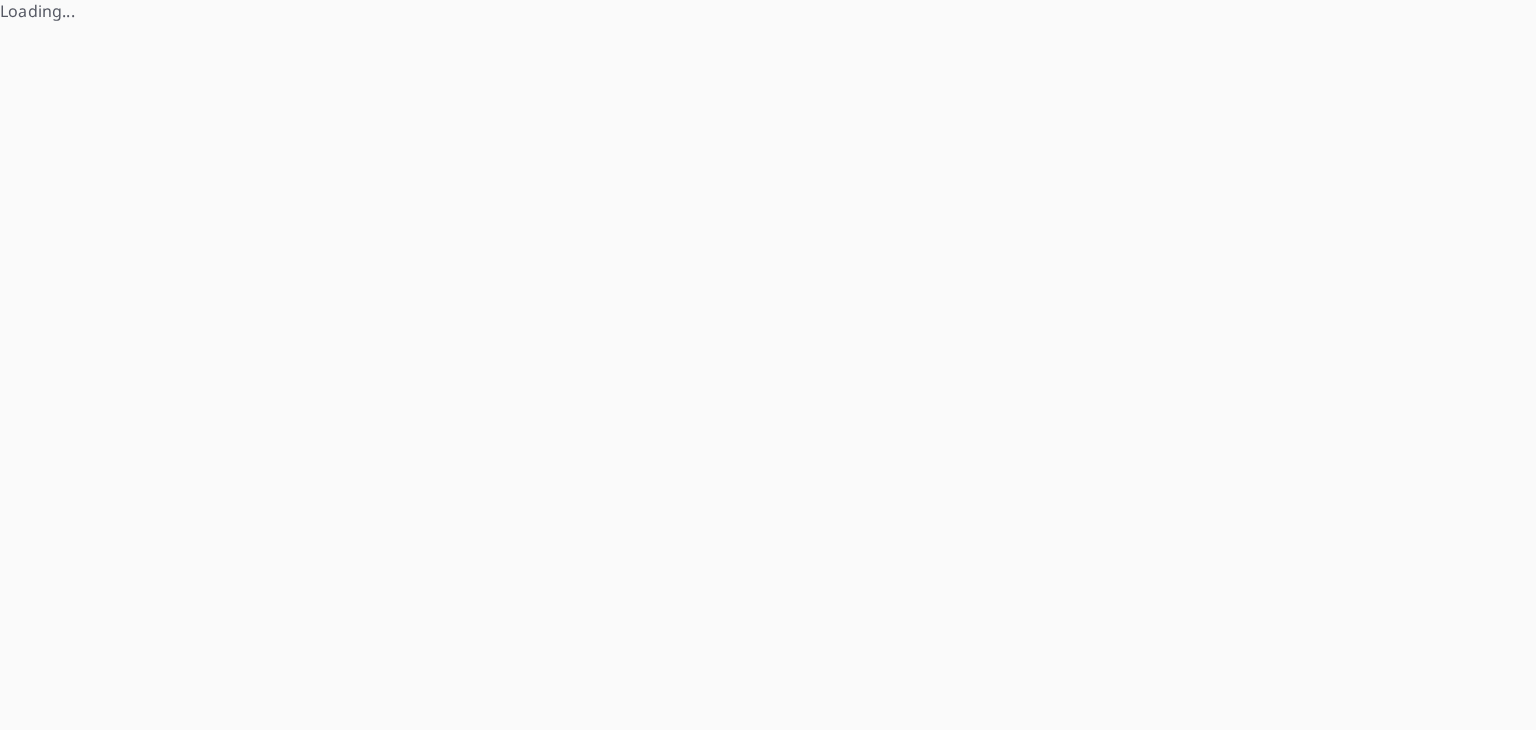scroll, scrollTop: 0, scrollLeft: 0, axis: both 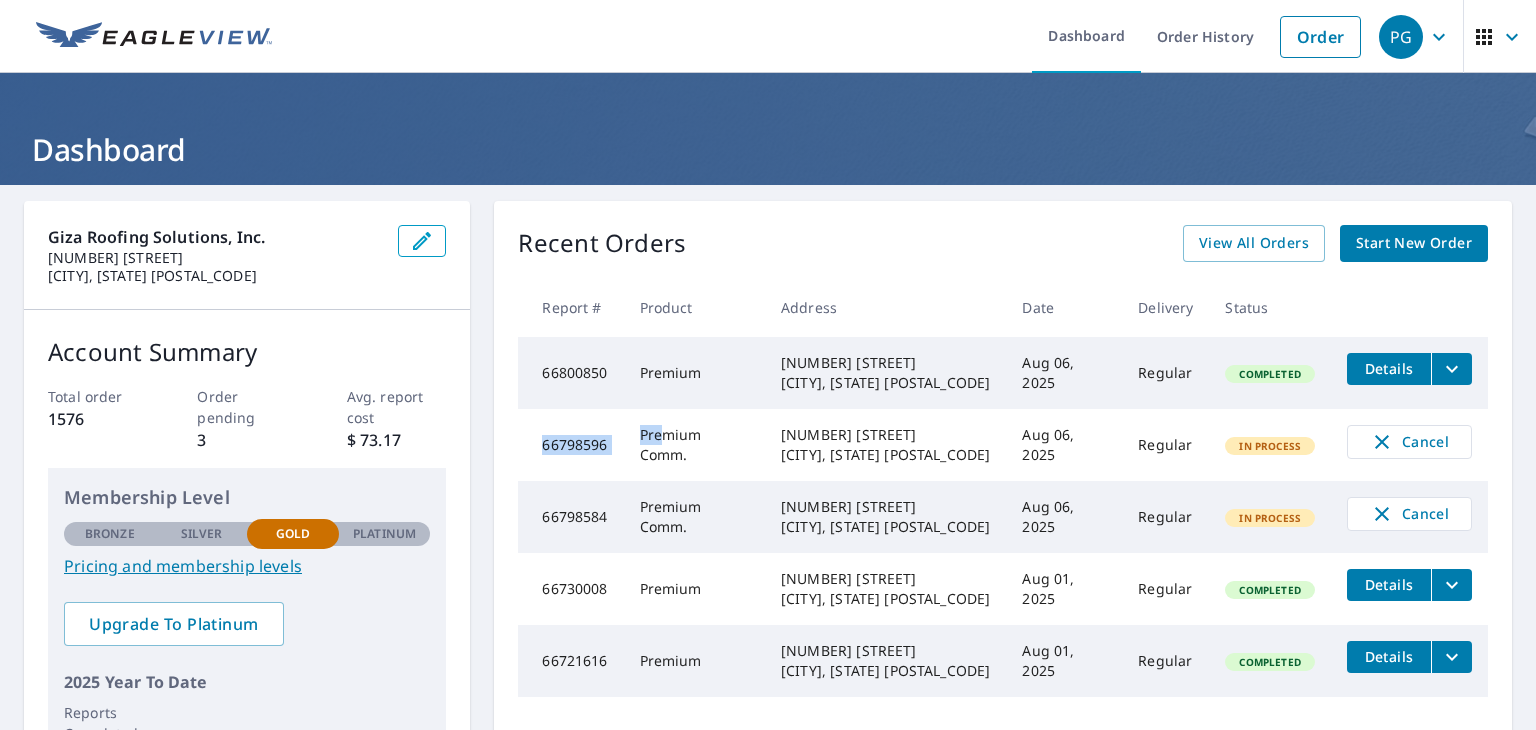 drag, startPoint x: 540, startPoint y: 445, endPoint x: 671, endPoint y: 468, distance: 133.00375 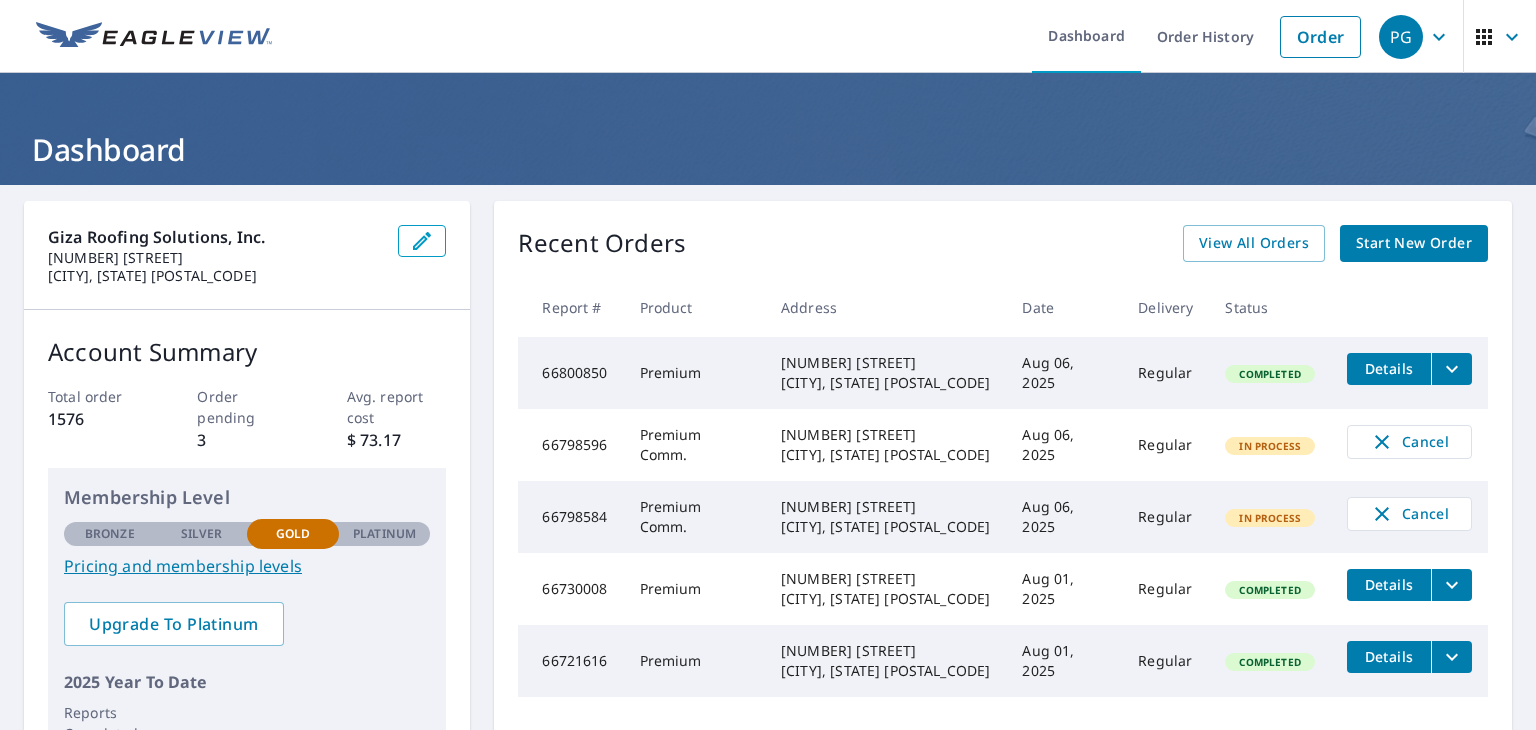 click on "Premium Comm." at bounding box center (694, 445) 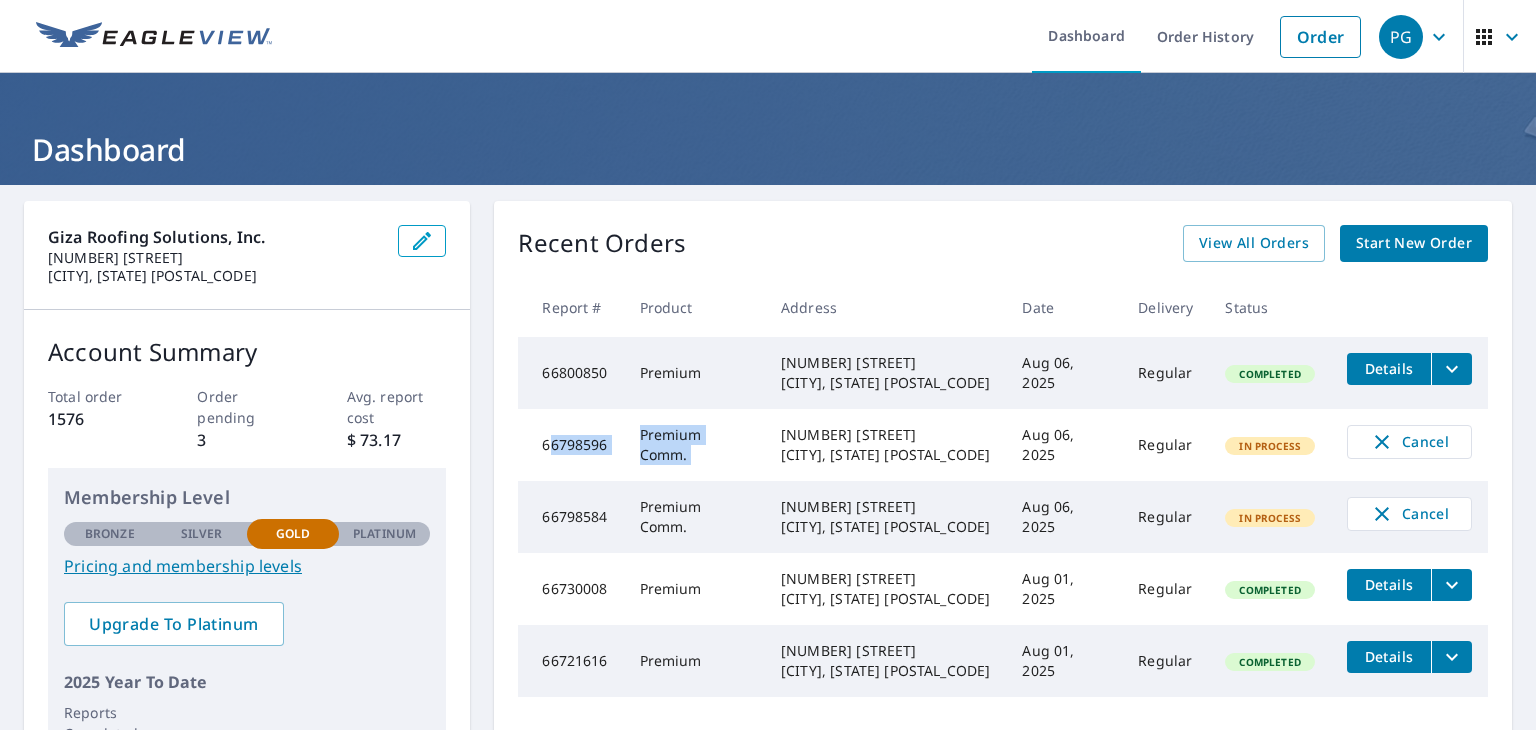 drag, startPoint x: 544, startPoint y: 441, endPoint x: 777, endPoint y: 441, distance: 233 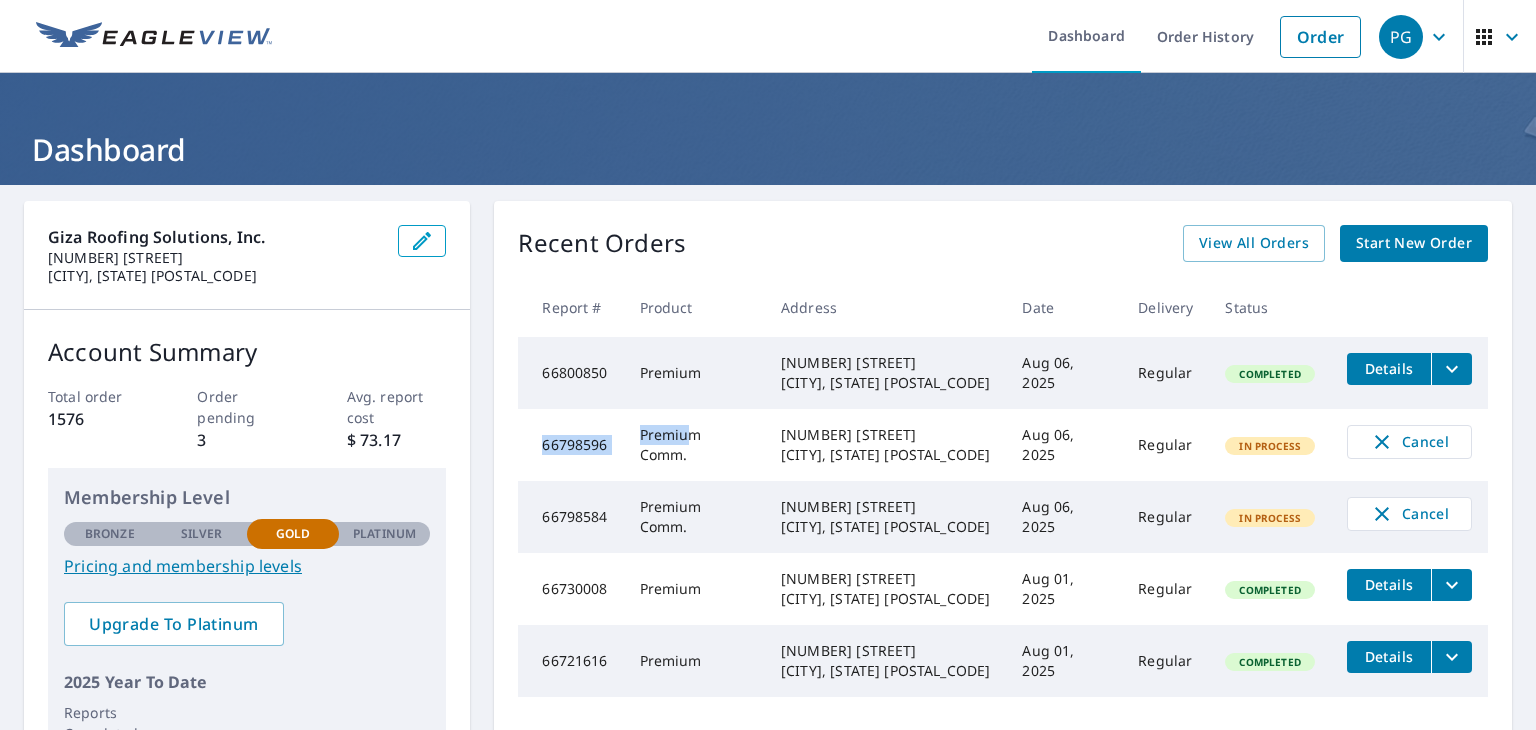 drag, startPoint x: 536, startPoint y: 443, endPoint x: 690, endPoint y: 447, distance: 154.05194 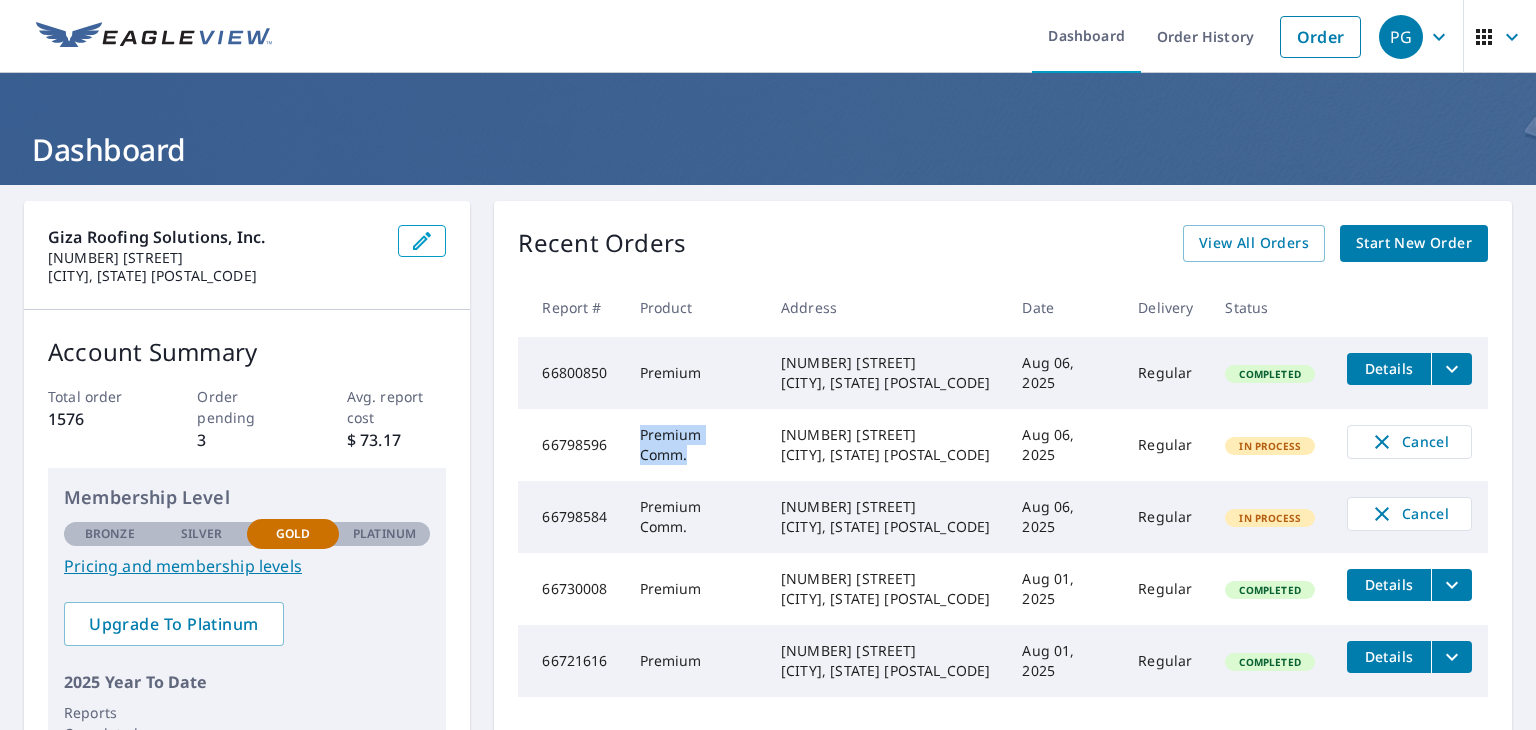 drag, startPoint x: 619, startPoint y: 449, endPoint x: 772, endPoint y: 453, distance: 153.05228 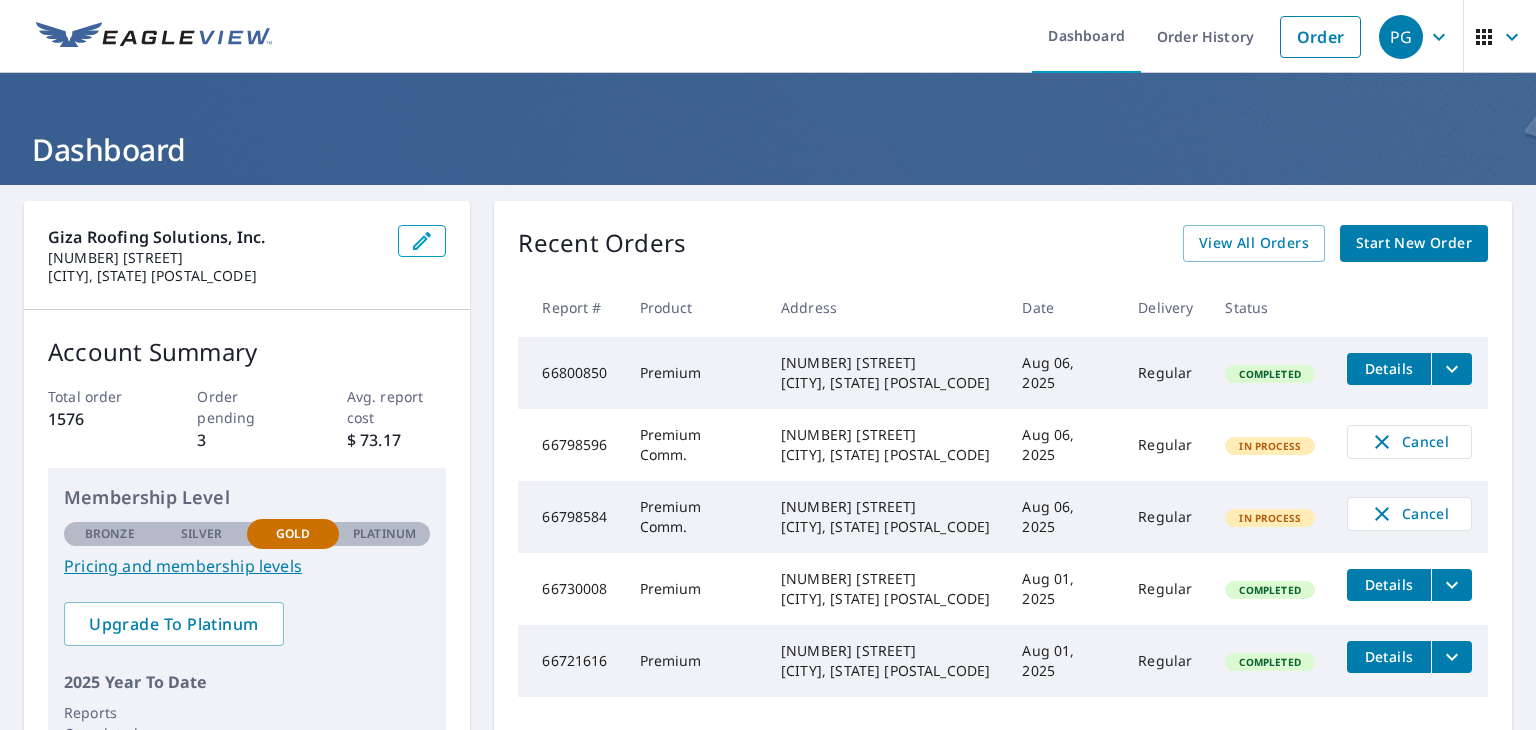 click on "[NUMBER] [STREET]
[CITY], [STATE] [POSTAL_CODE]" at bounding box center (885, 517) 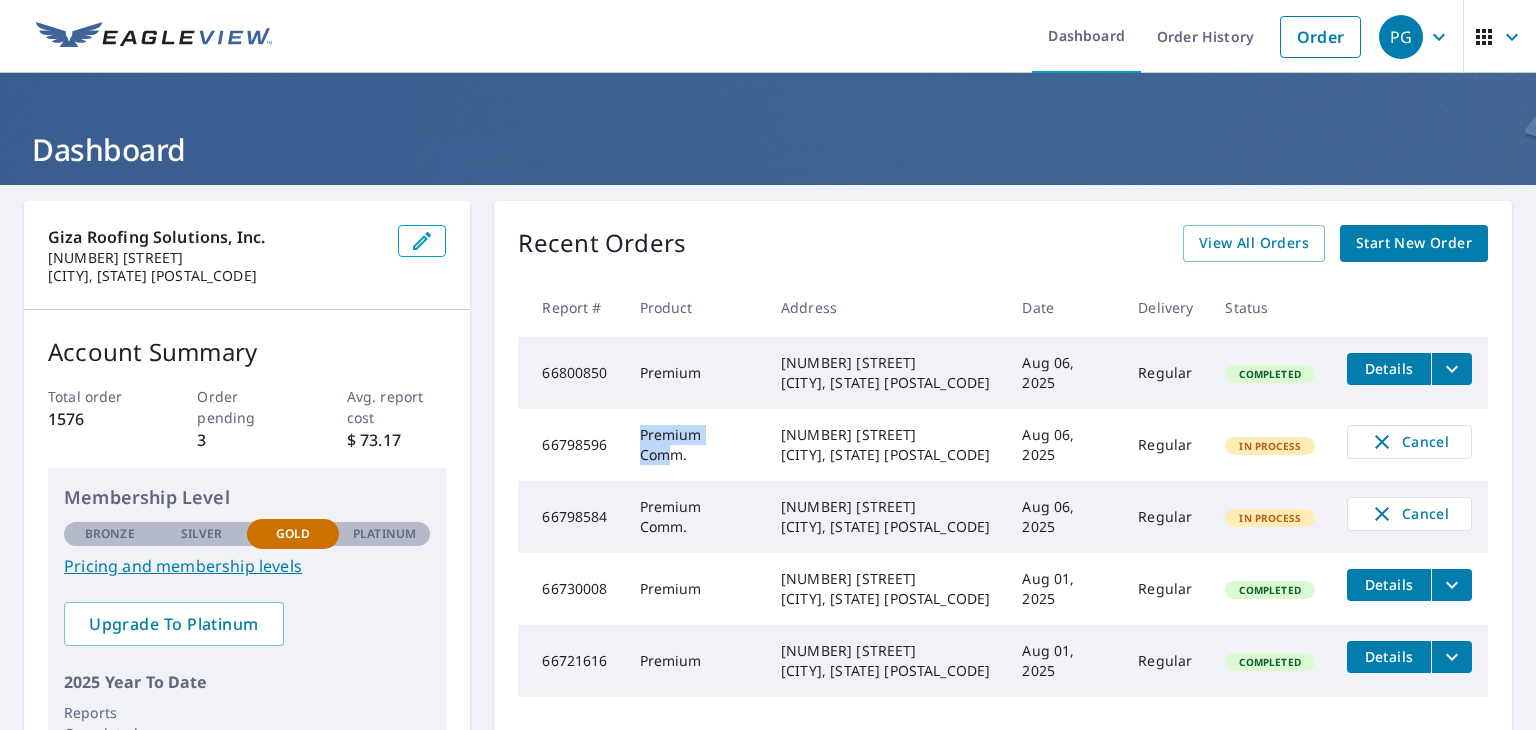 drag, startPoint x: 722, startPoint y: 449, endPoint x: 746, endPoint y: 490, distance: 47.507893 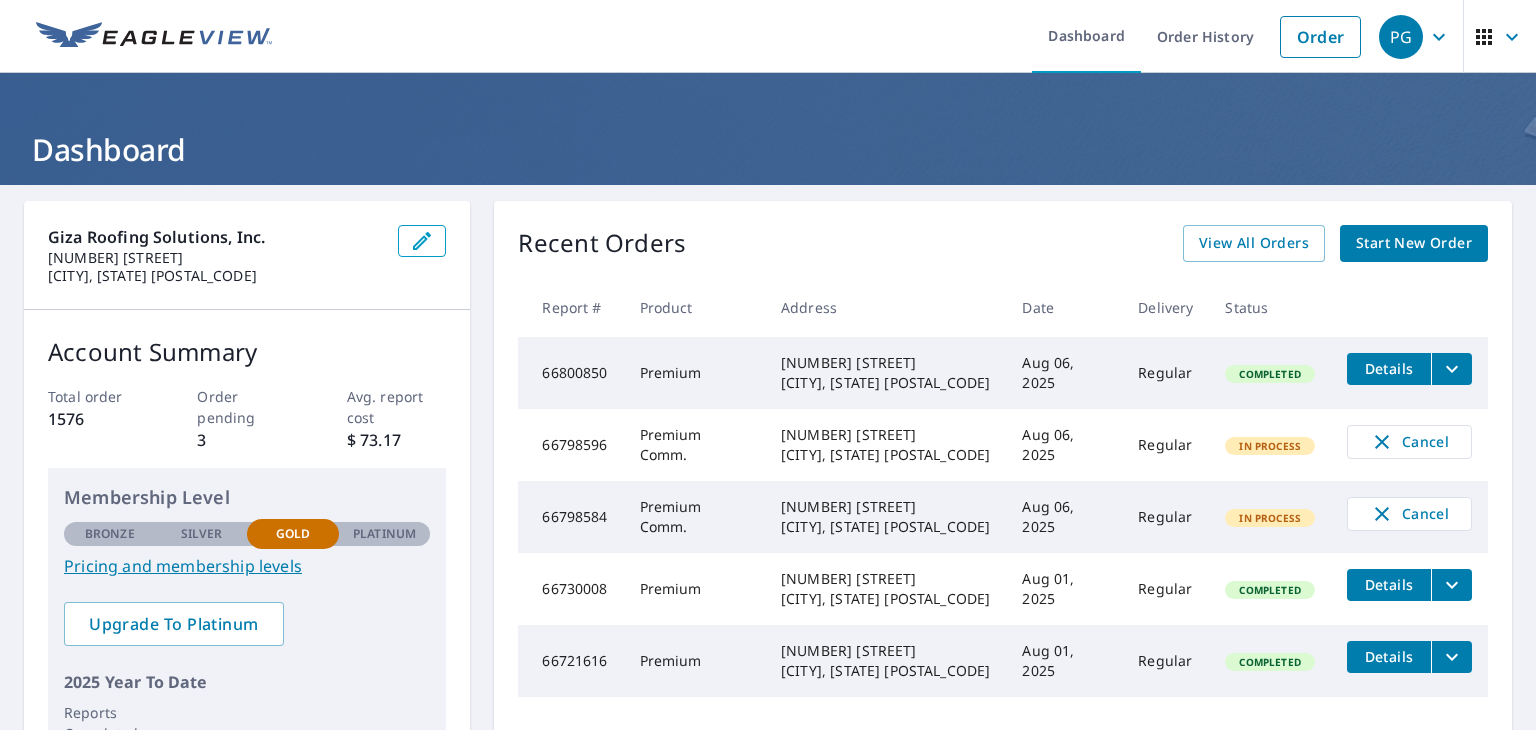 click on "Premium Comm." at bounding box center [694, 517] 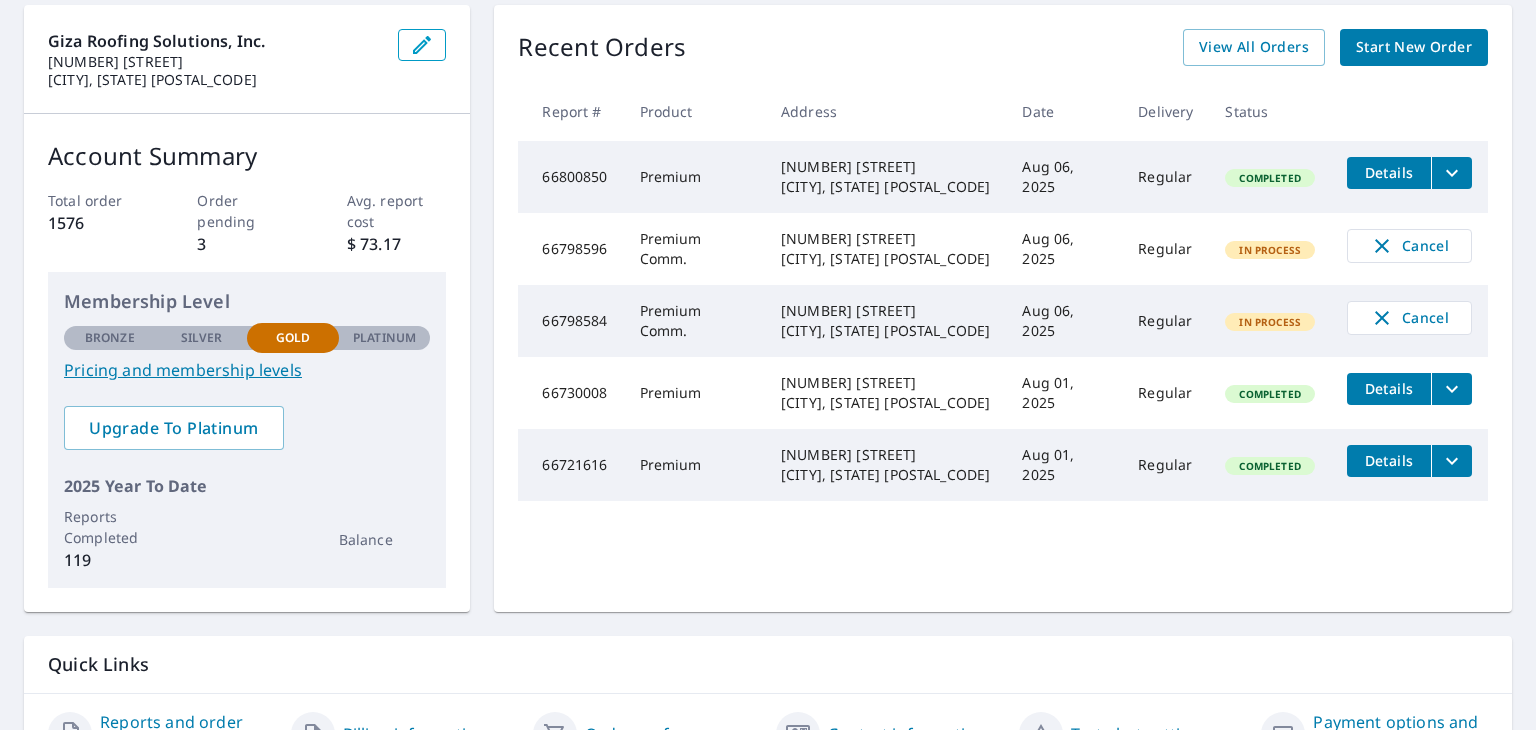 scroll, scrollTop: 200, scrollLeft: 0, axis: vertical 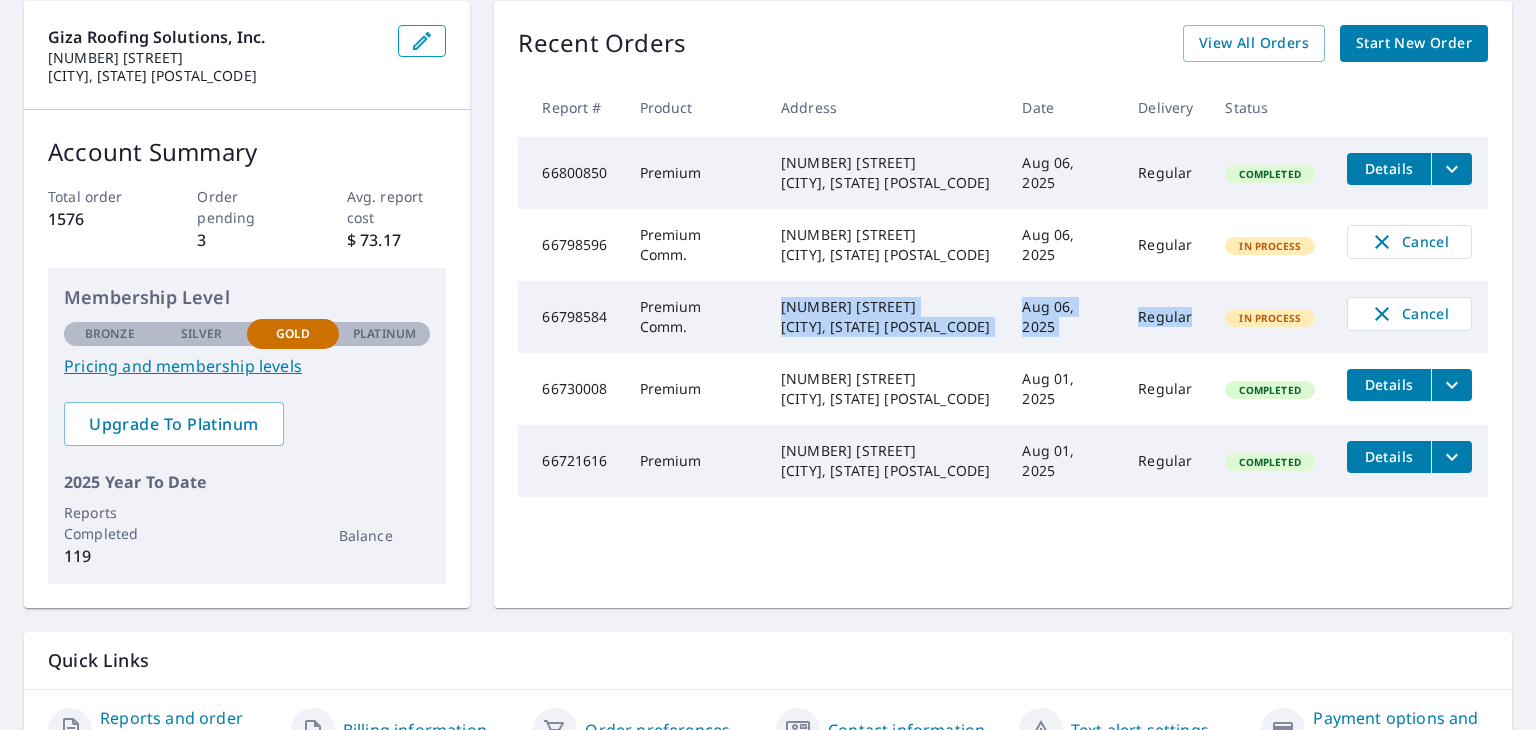 drag, startPoint x: 1173, startPoint y: 322, endPoint x: 753, endPoint y: 332, distance: 420.11902 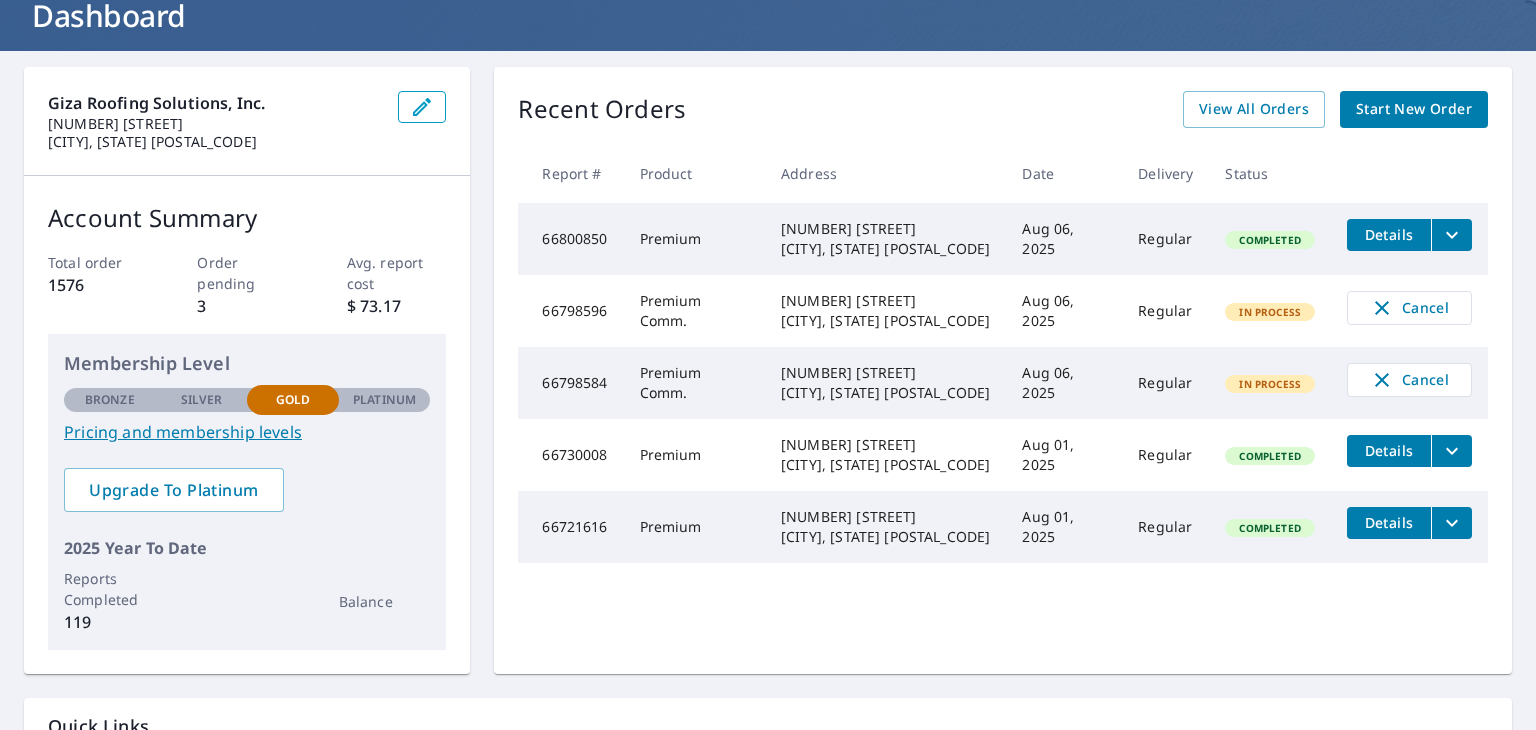 scroll, scrollTop: 100, scrollLeft: 0, axis: vertical 